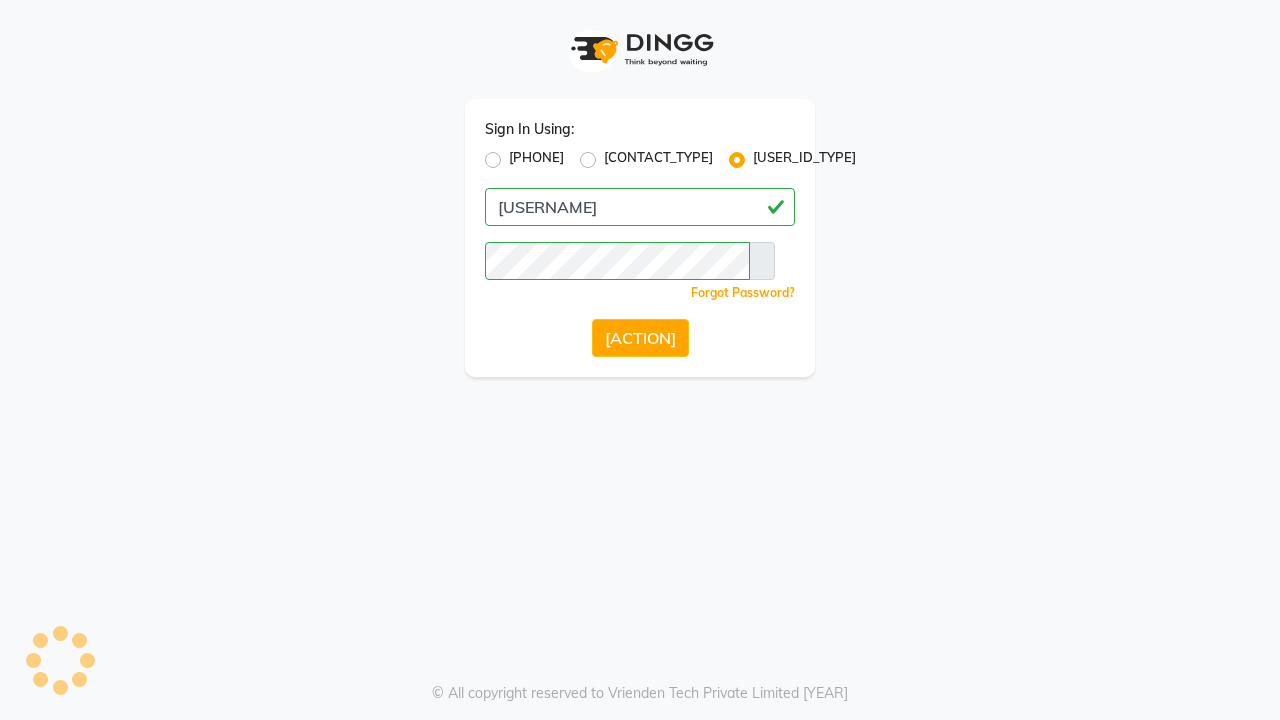 scroll, scrollTop: 0, scrollLeft: 0, axis: both 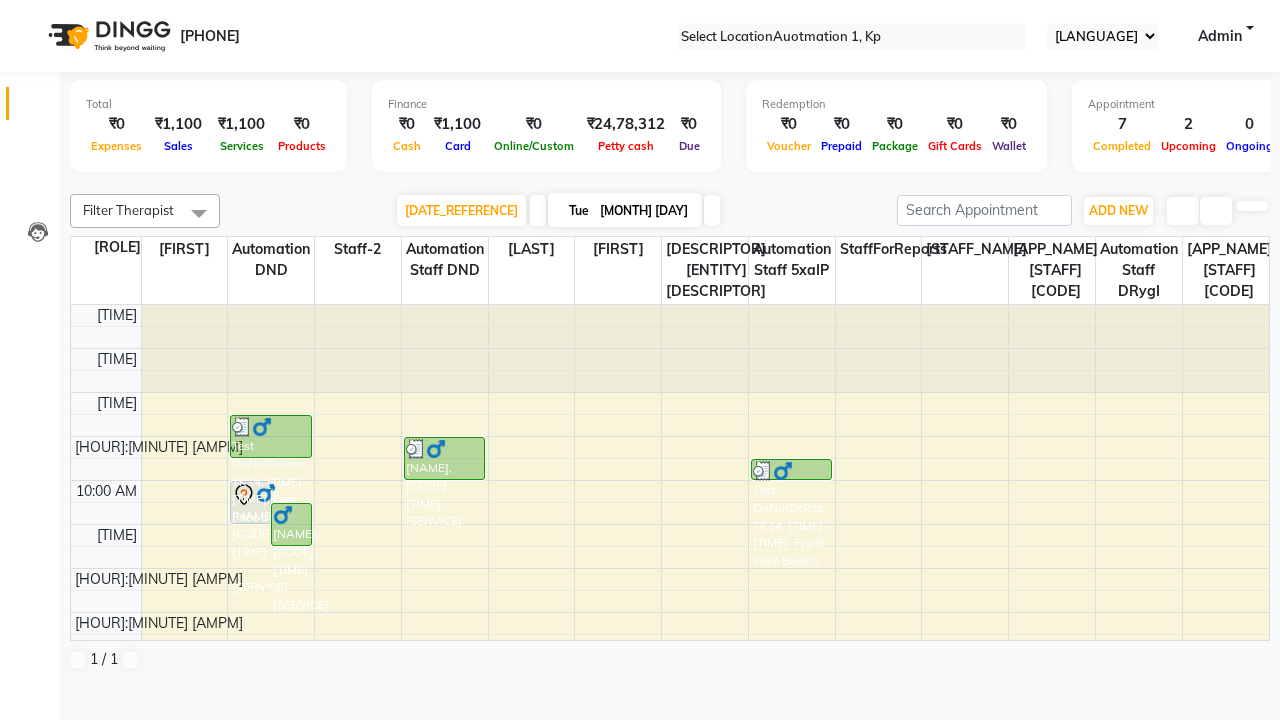 click at bounding box center [31, 8] 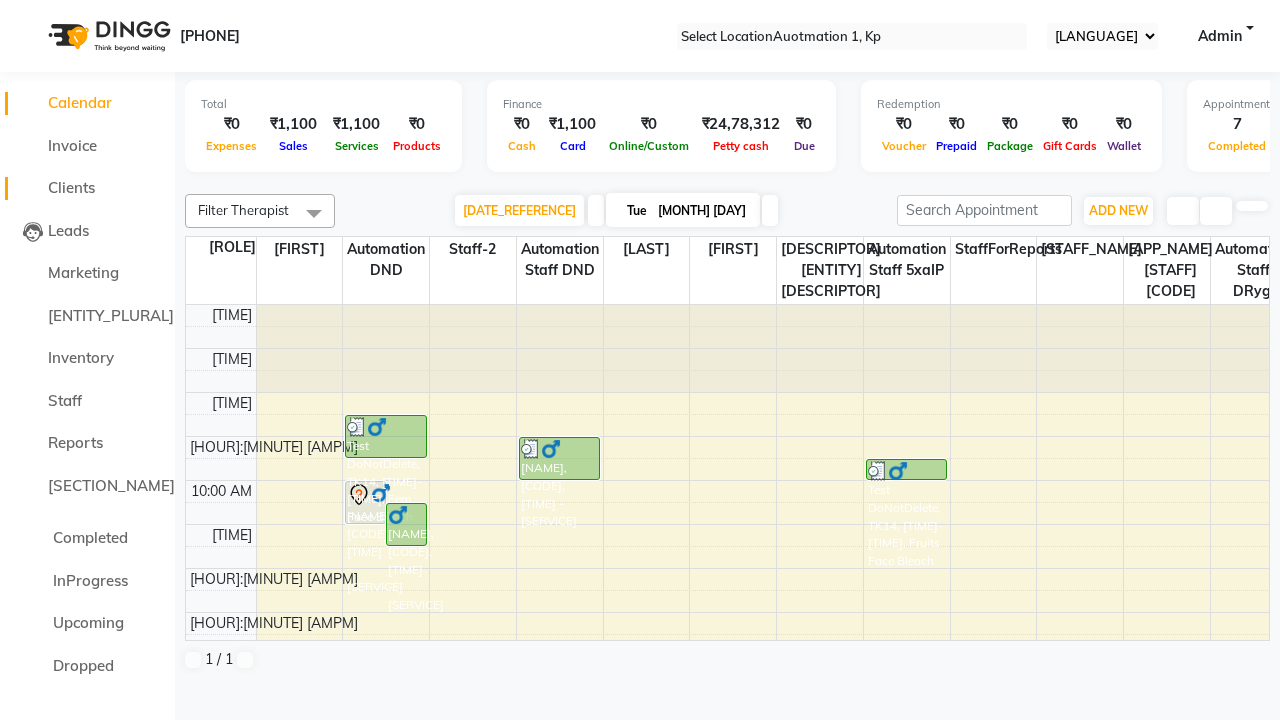 click on "Clients" at bounding box center [71, 187] 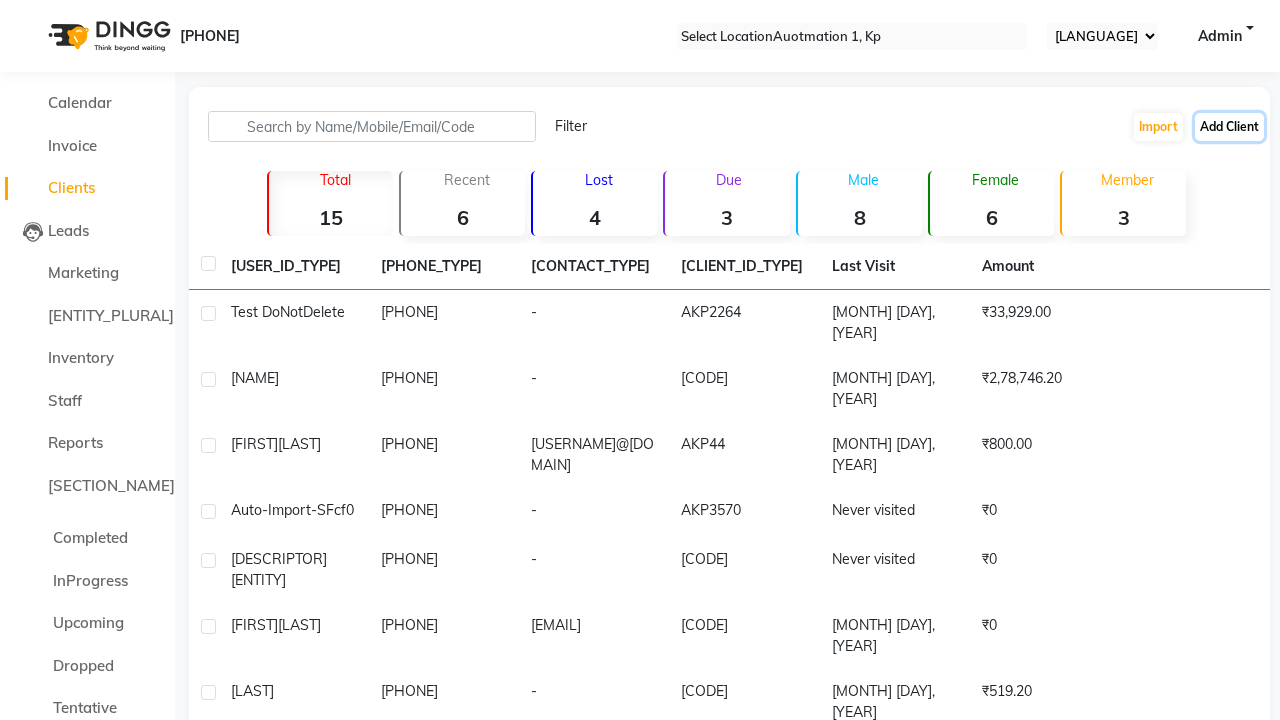 click on "Add Client" at bounding box center [1229, 127] 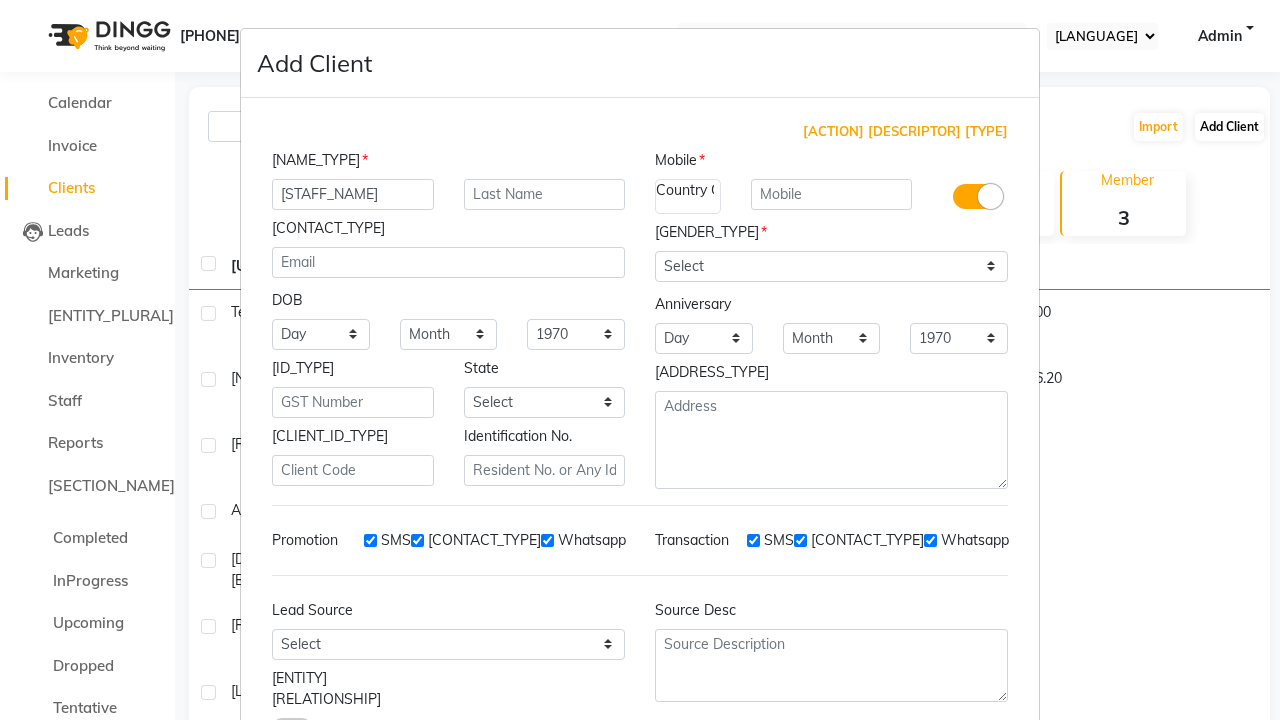 type on "Automation Ray" 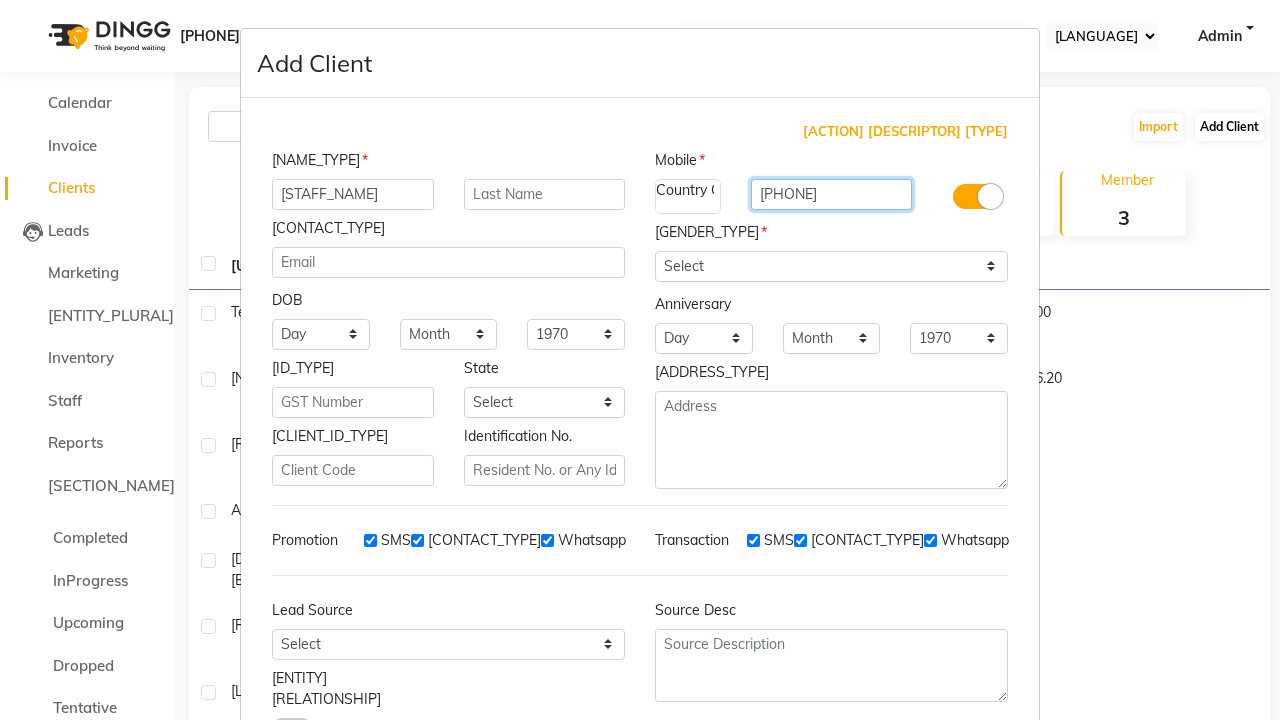 type on "9266785562" 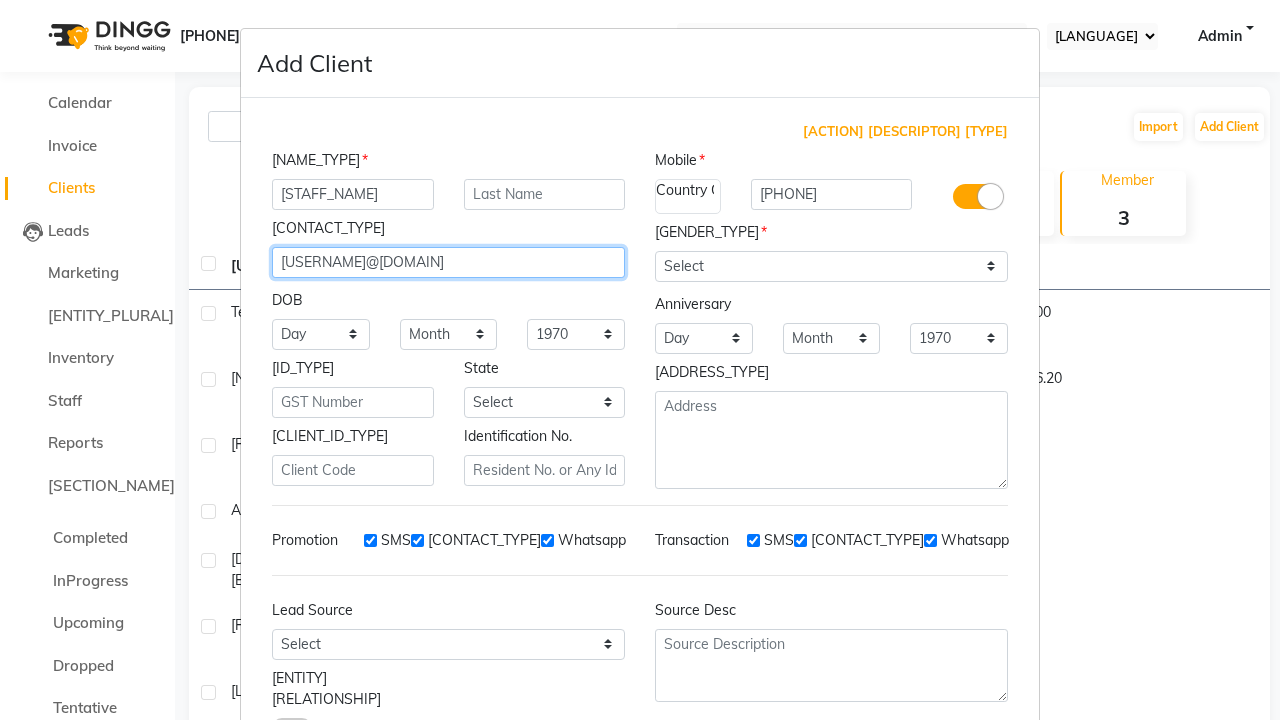 type on "SEZera91IG@MrIs6.com" 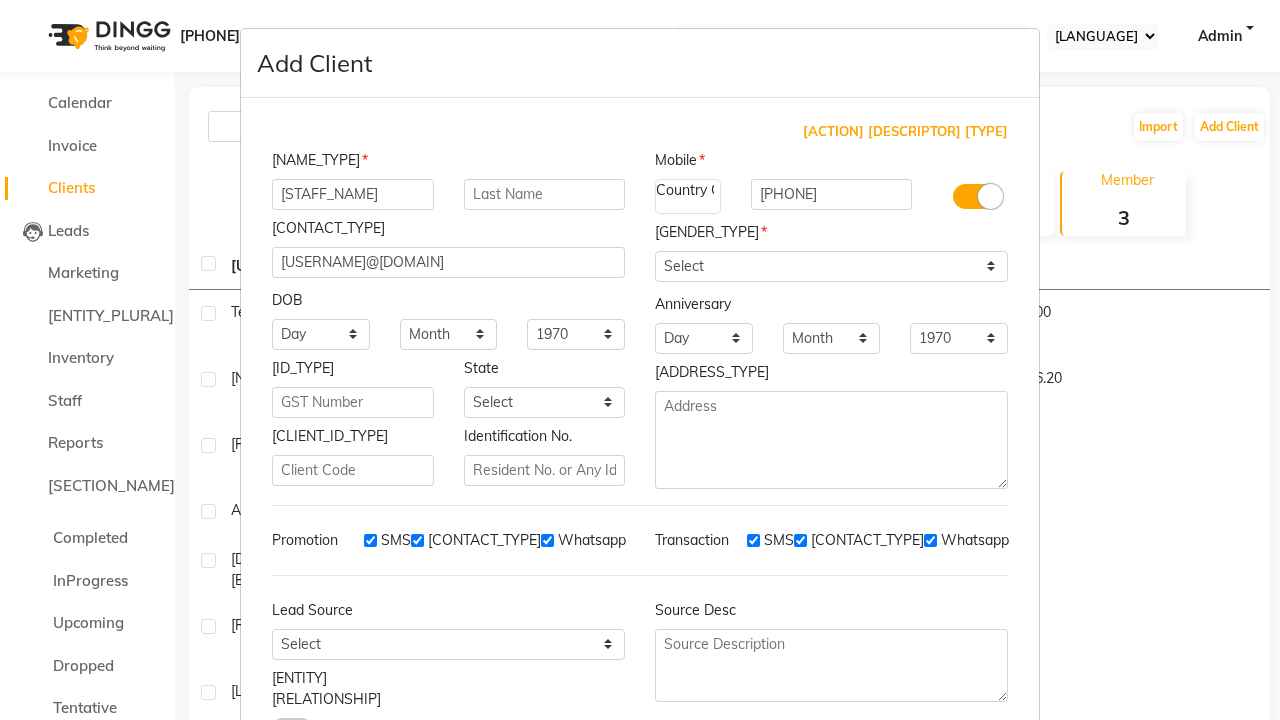 click on "Add" at bounding box center [910, 807] 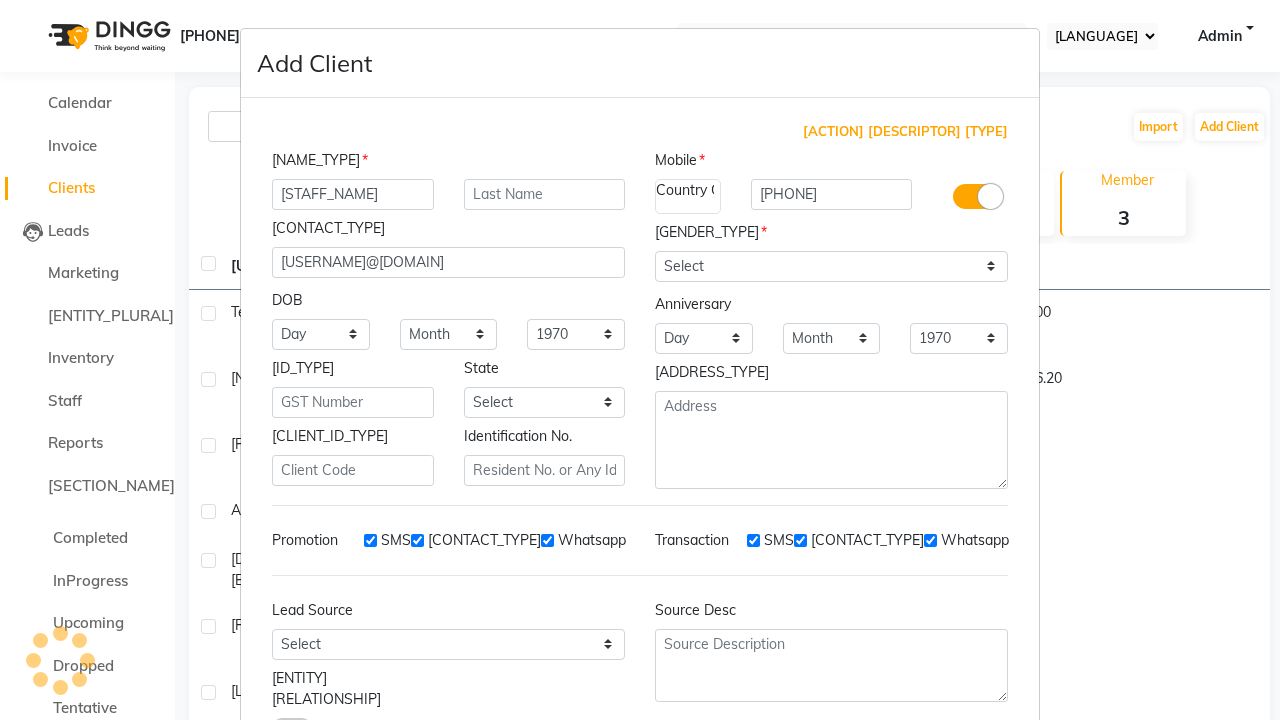 scroll, scrollTop: 129, scrollLeft: 0, axis: vertical 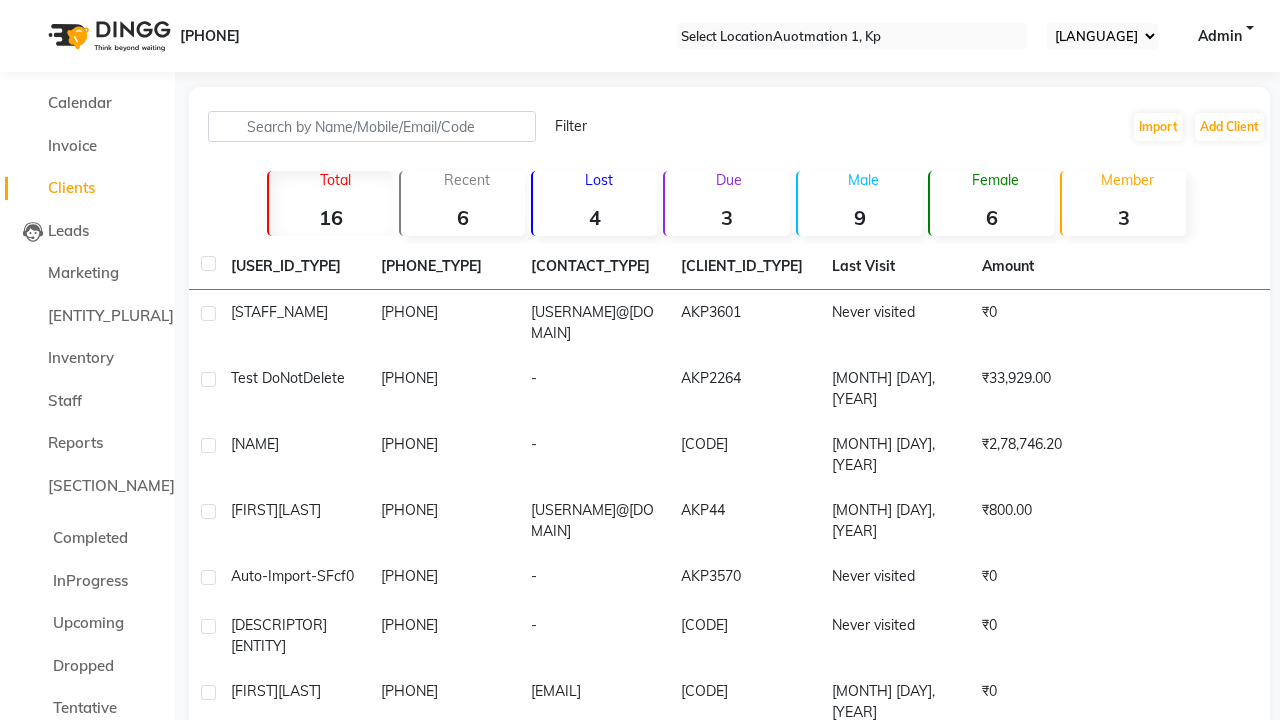 click on "Successfully created new user." at bounding box center (640, 1033) 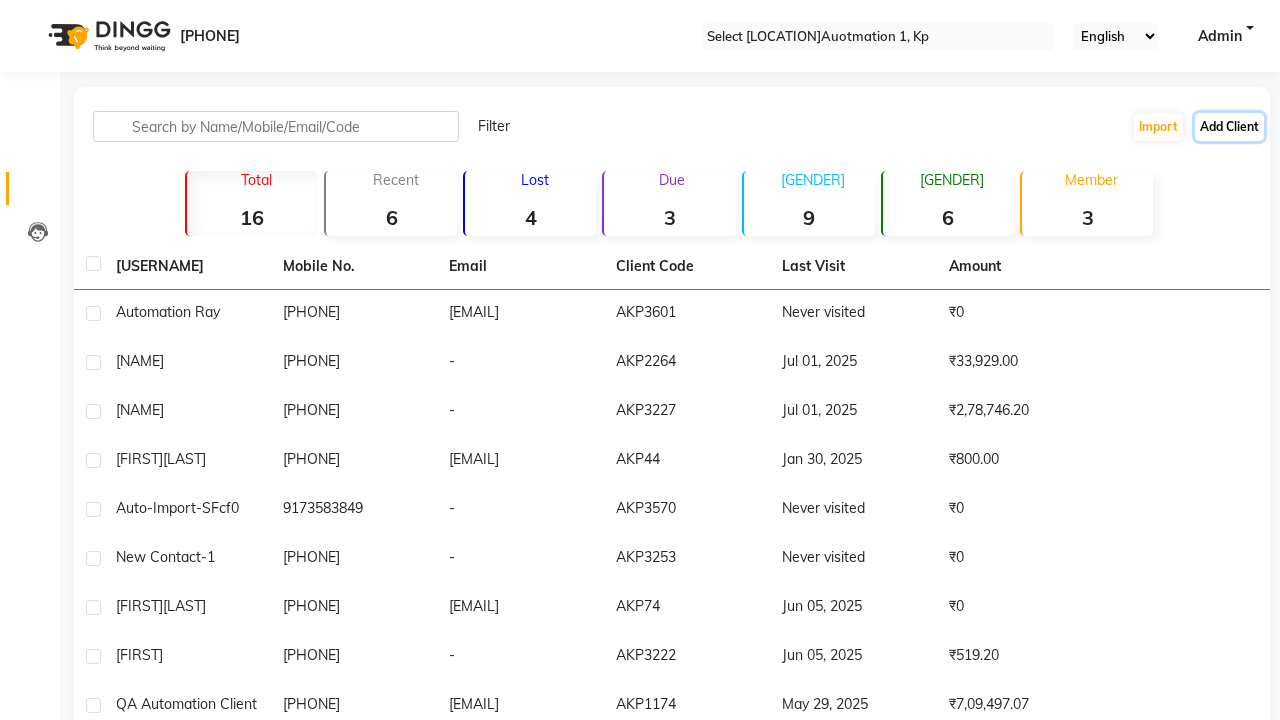 click on "Add Client" at bounding box center (1229, 127) 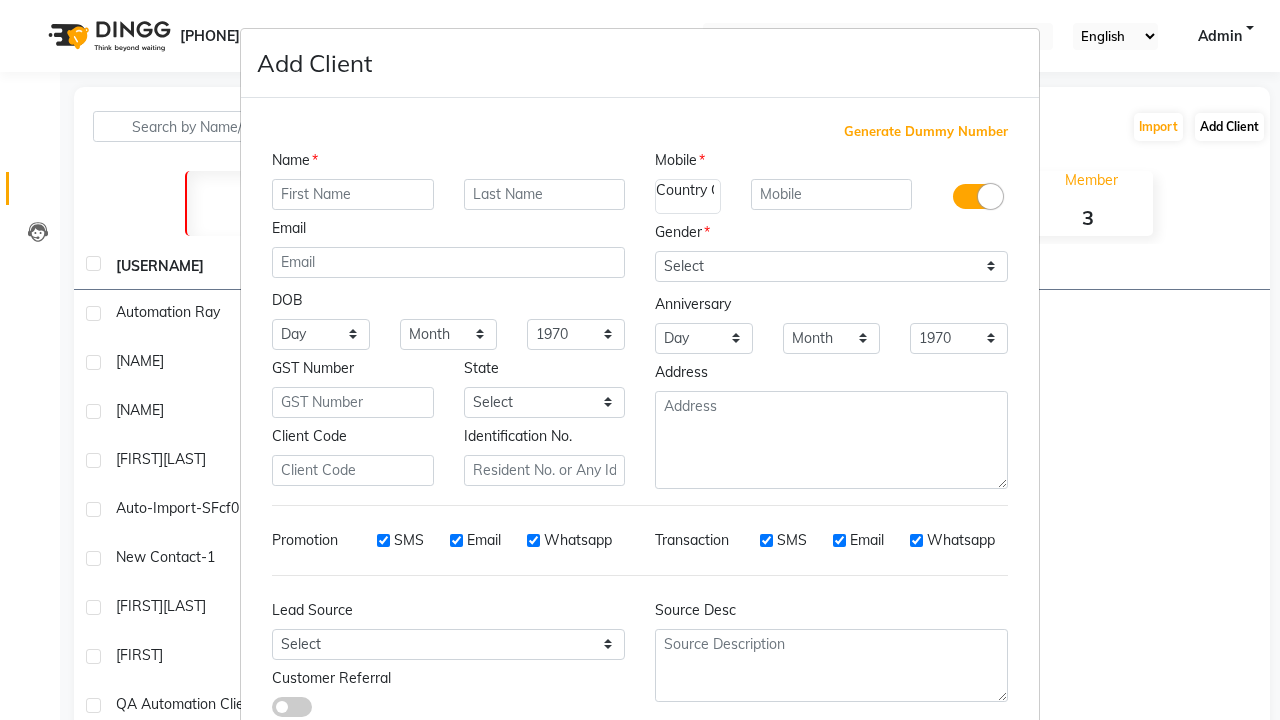 scroll, scrollTop: 0, scrollLeft: 0, axis: both 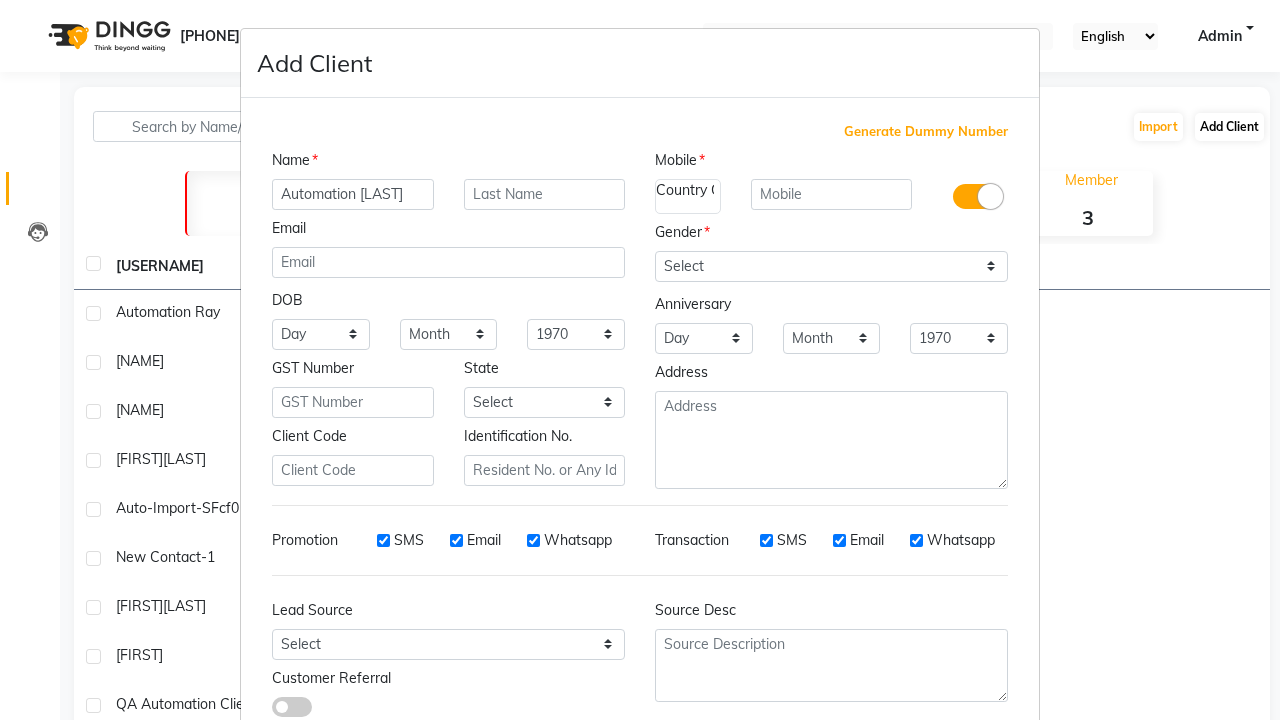 type on "[TEXT] [TEXT]" 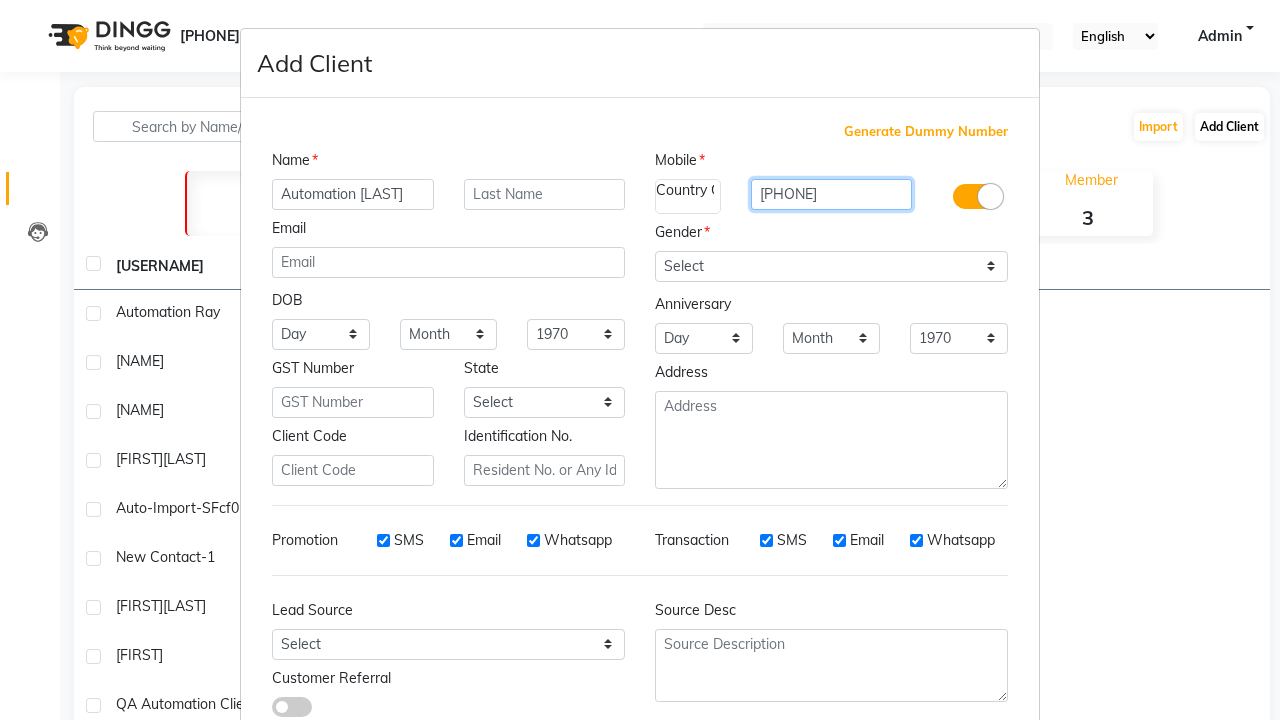 type on "[PHONE]" 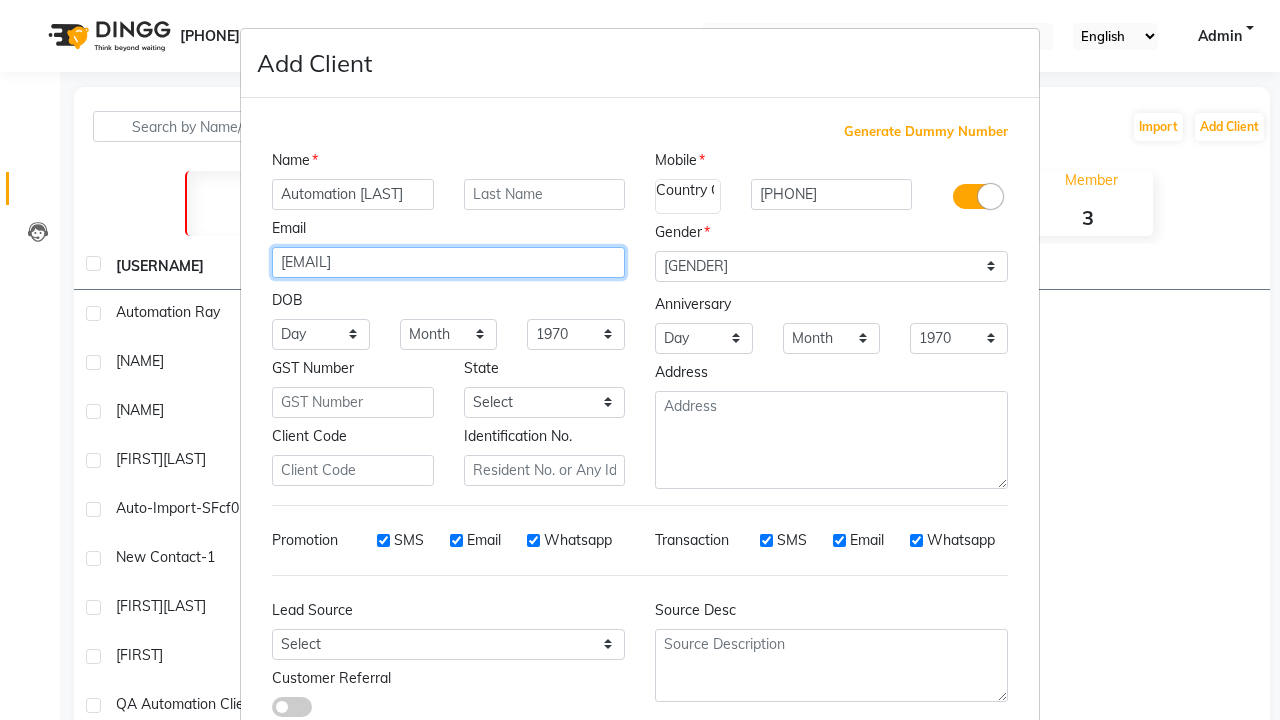 type on "[EMAIL]" 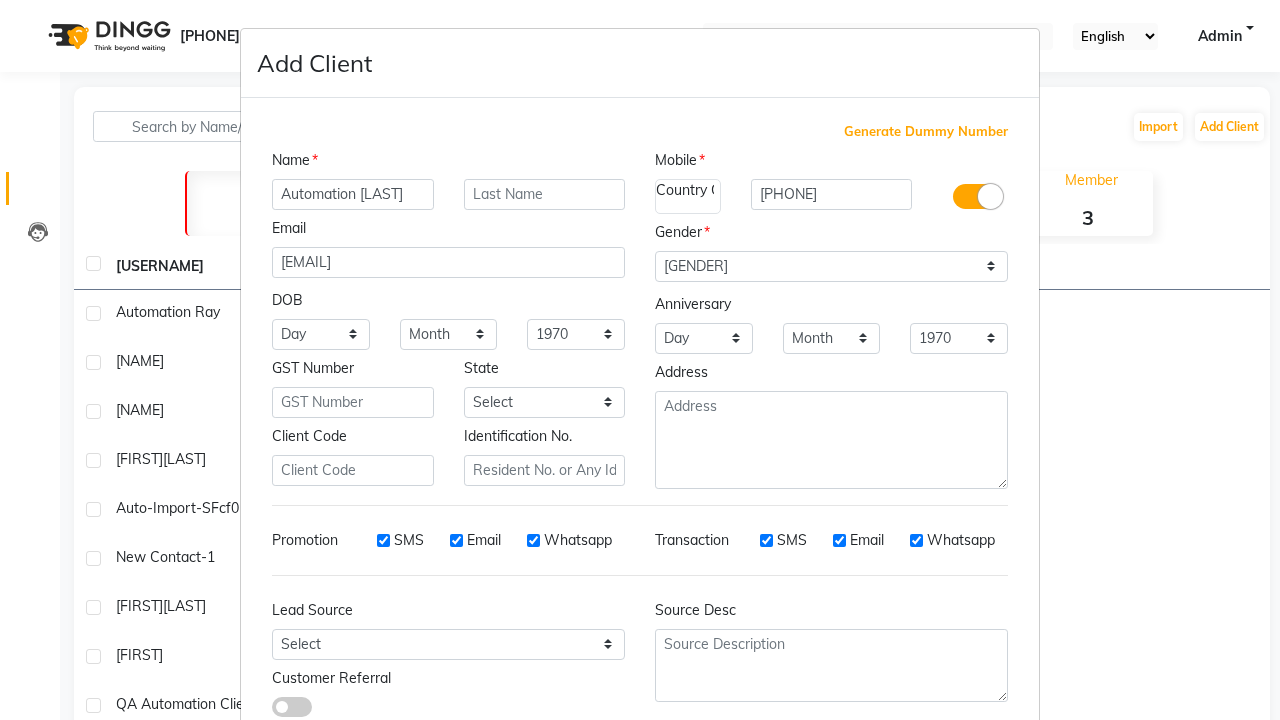 click on "Add" at bounding box center (910, 786) 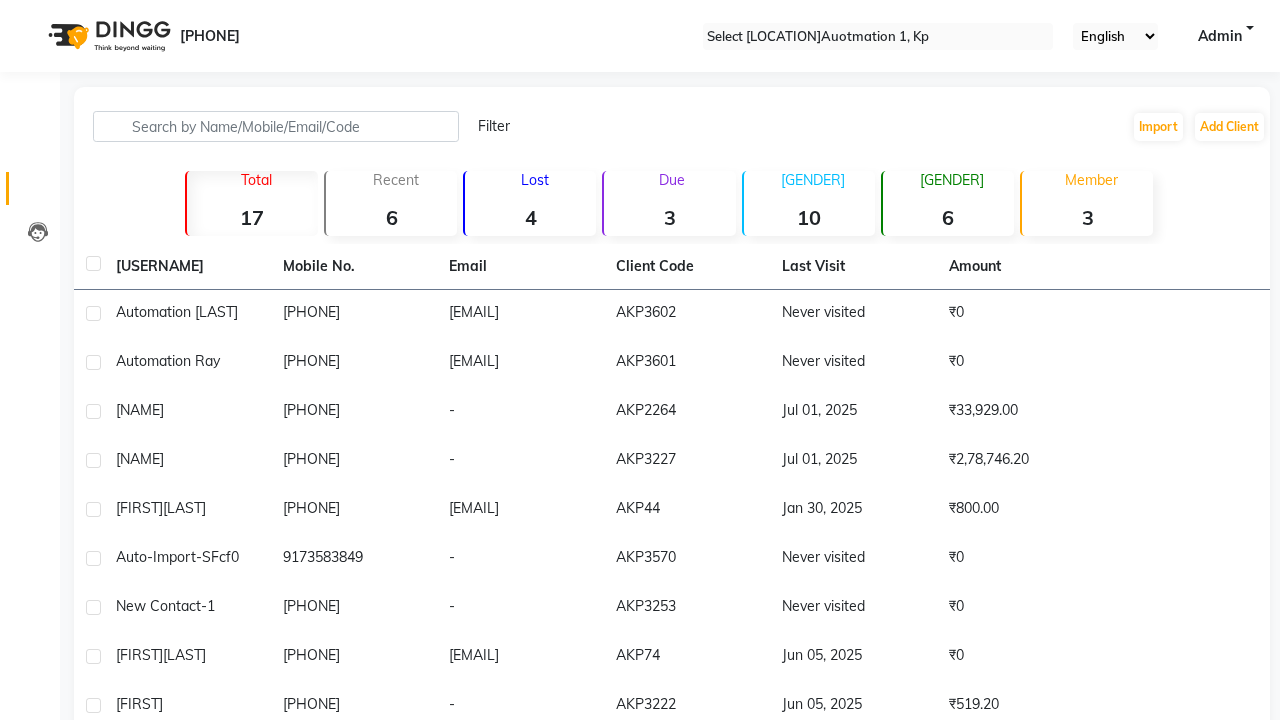 click on "Successfully created new user." at bounding box center [640, 897] 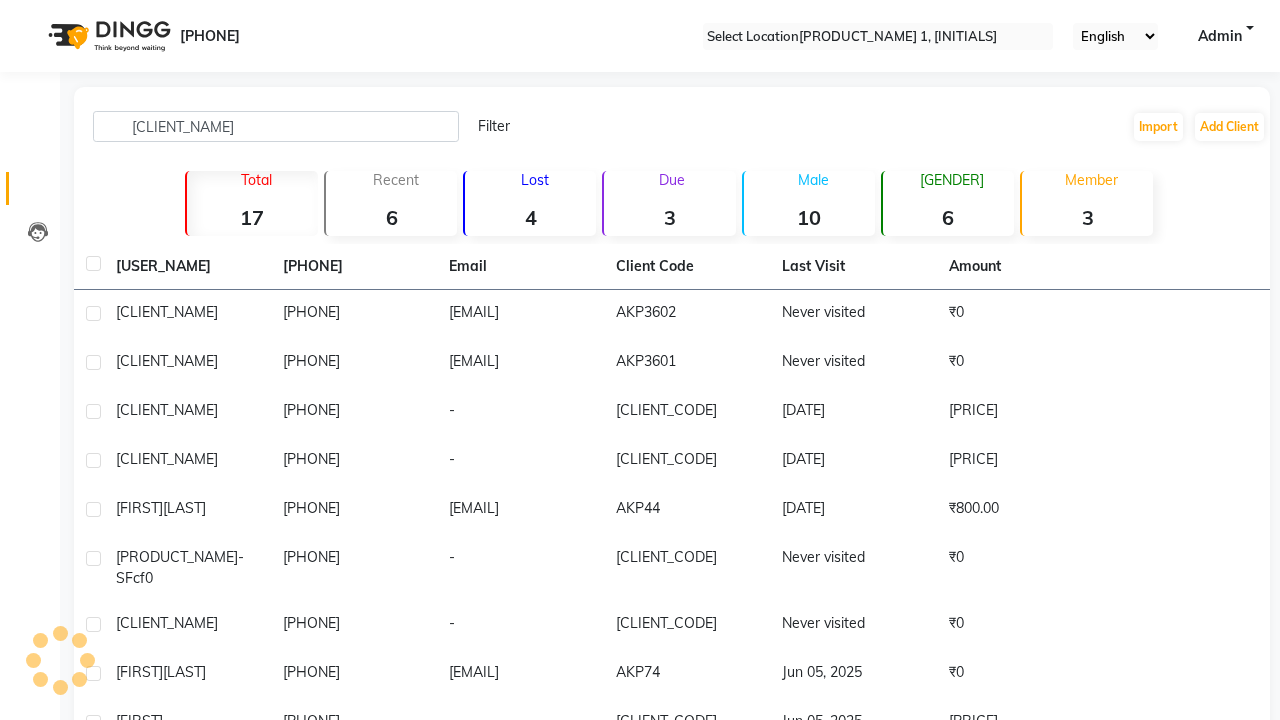 scroll, scrollTop: 0, scrollLeft: 0, axis: both 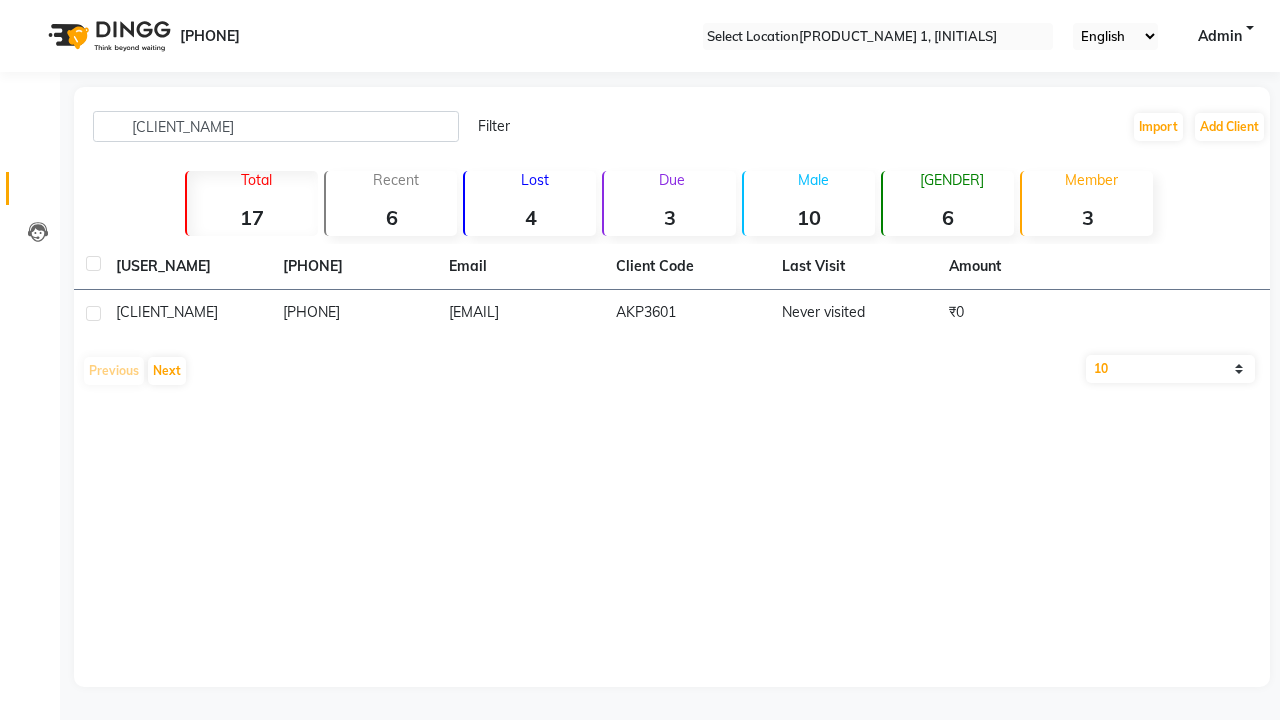 type on "[FIRST] [LAST]" 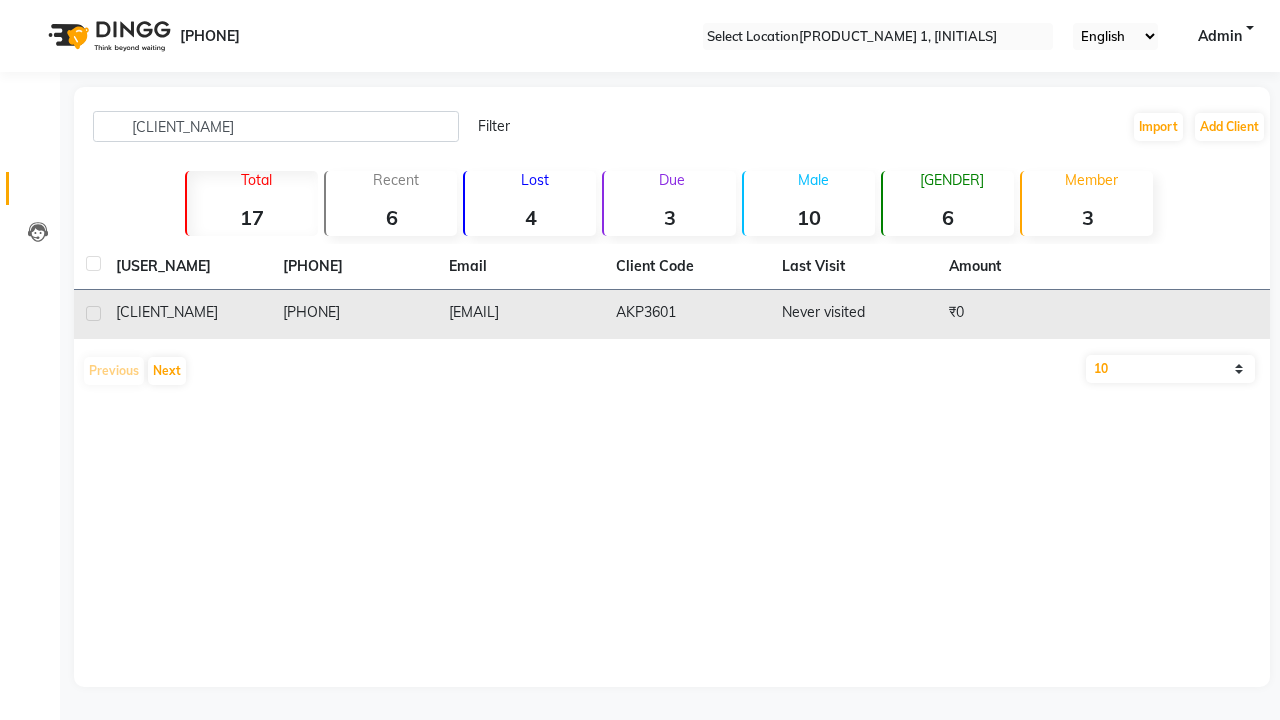 click on "[CLIENTCODE]" at bounding box center (687, 314) 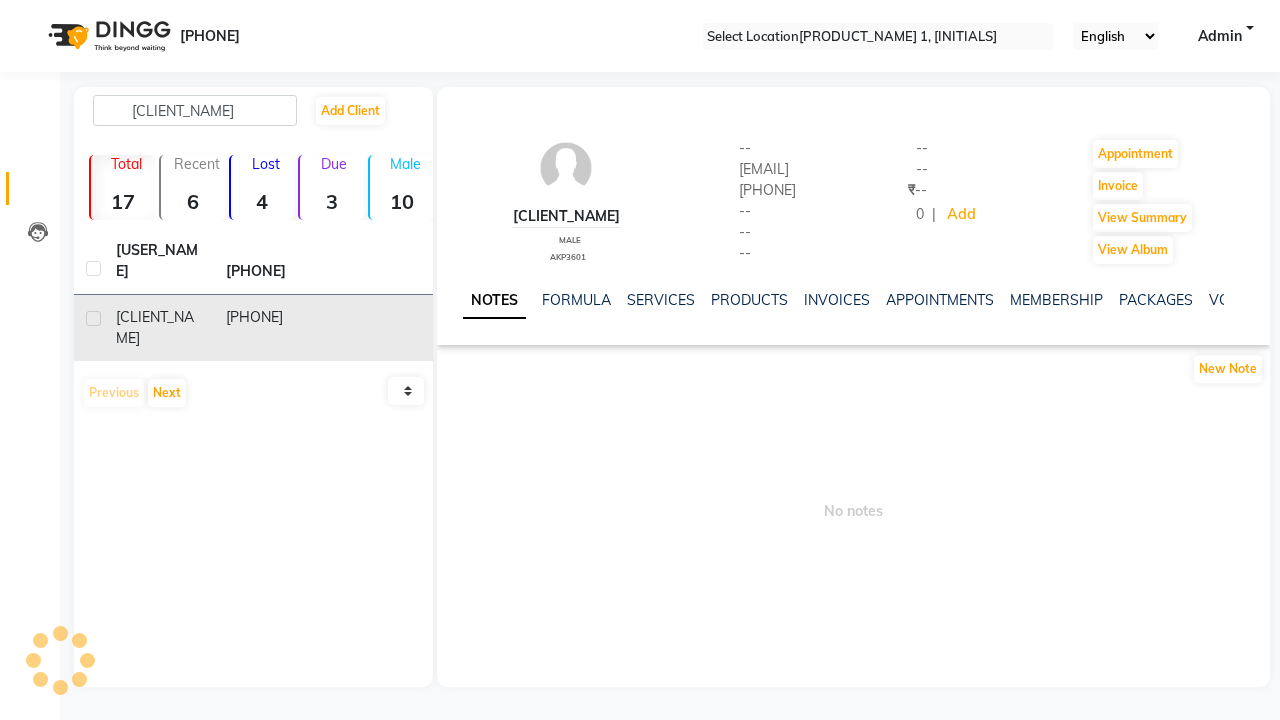 click on "FAMILY" at bounding box center [1555, 300] 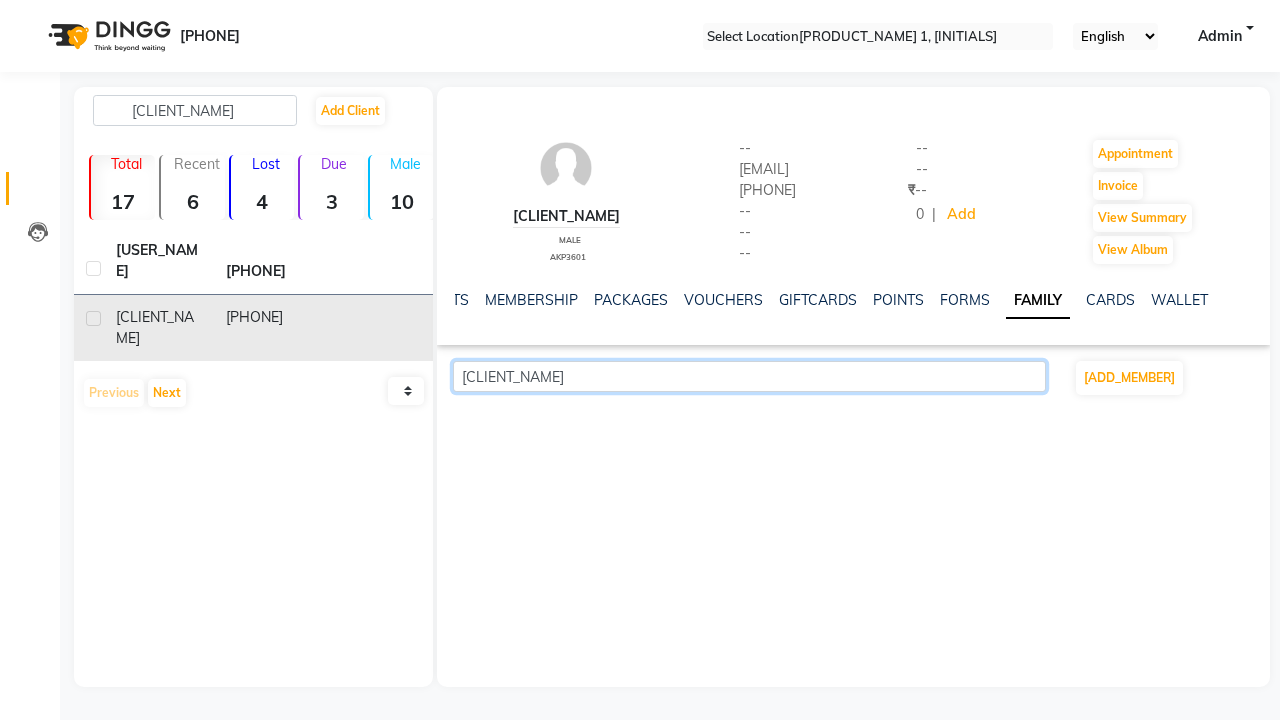 scroll, scrollTop: 0, scrollLeft: 353, axis: horizontal 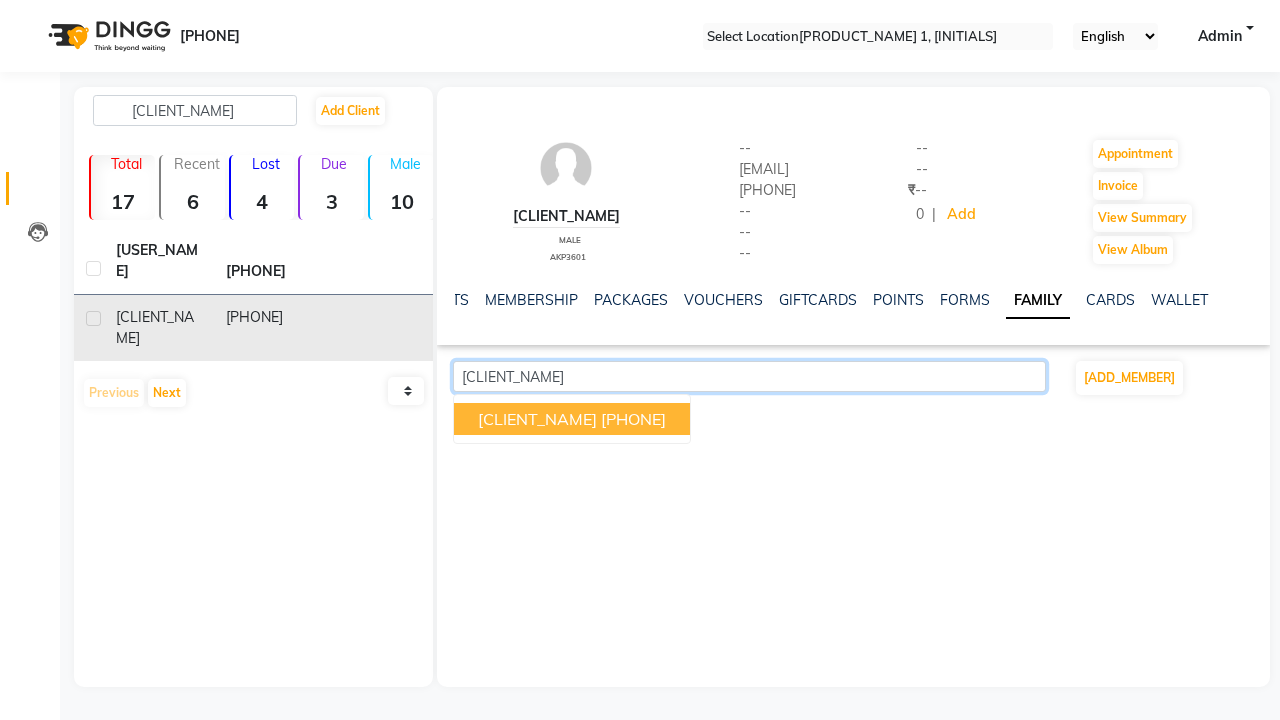 click on "Automation Douglas," at bounding box center [537, 419] 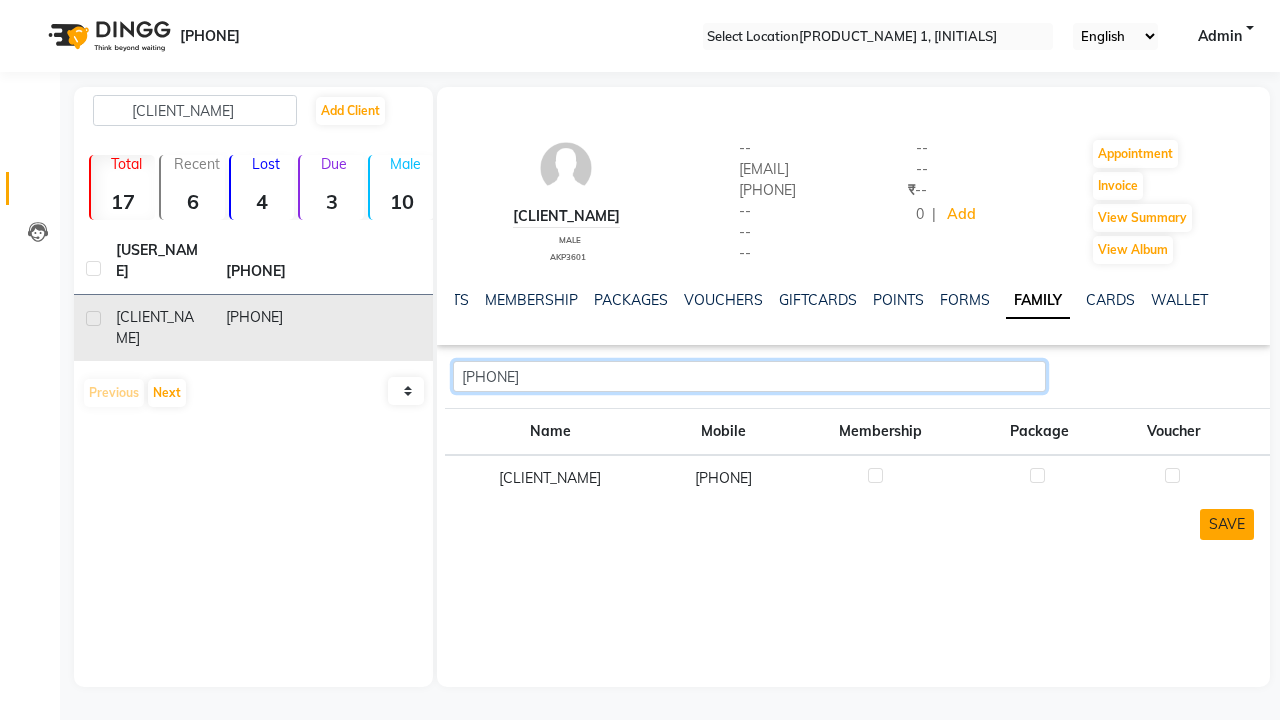 type on "[PHONE]" 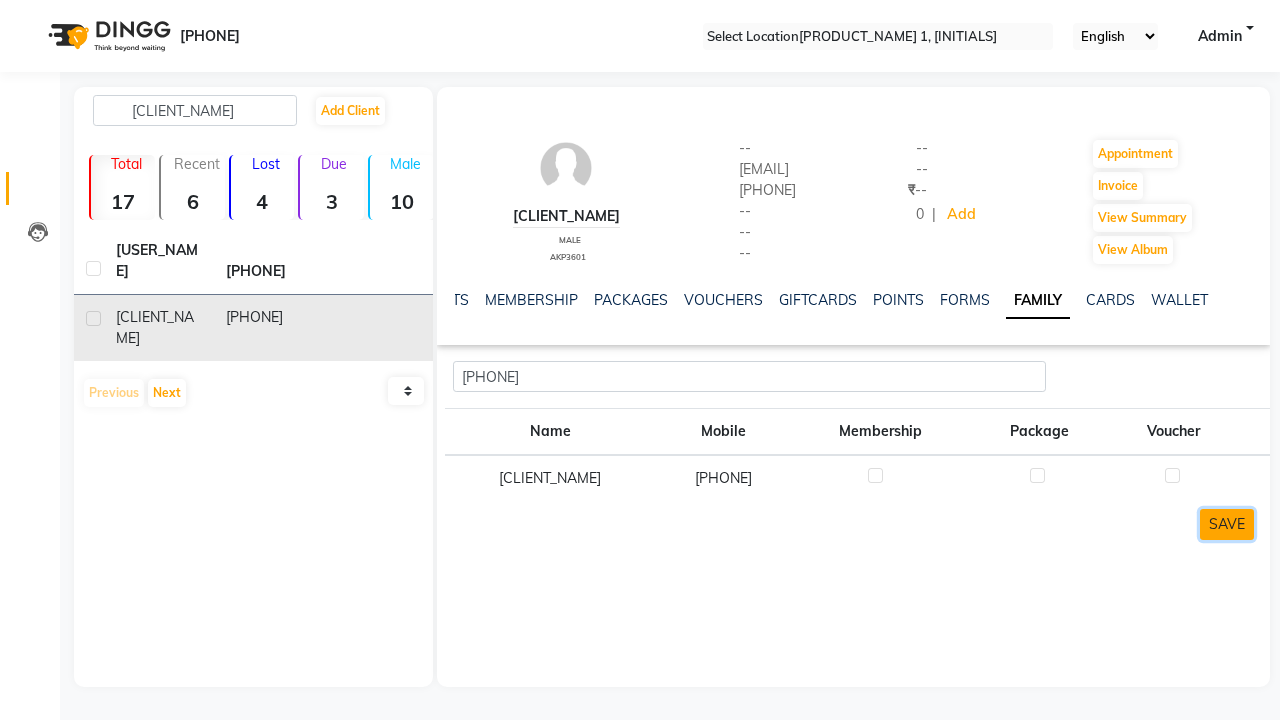 click on "SAVE" at bounding box center [1227, 524] 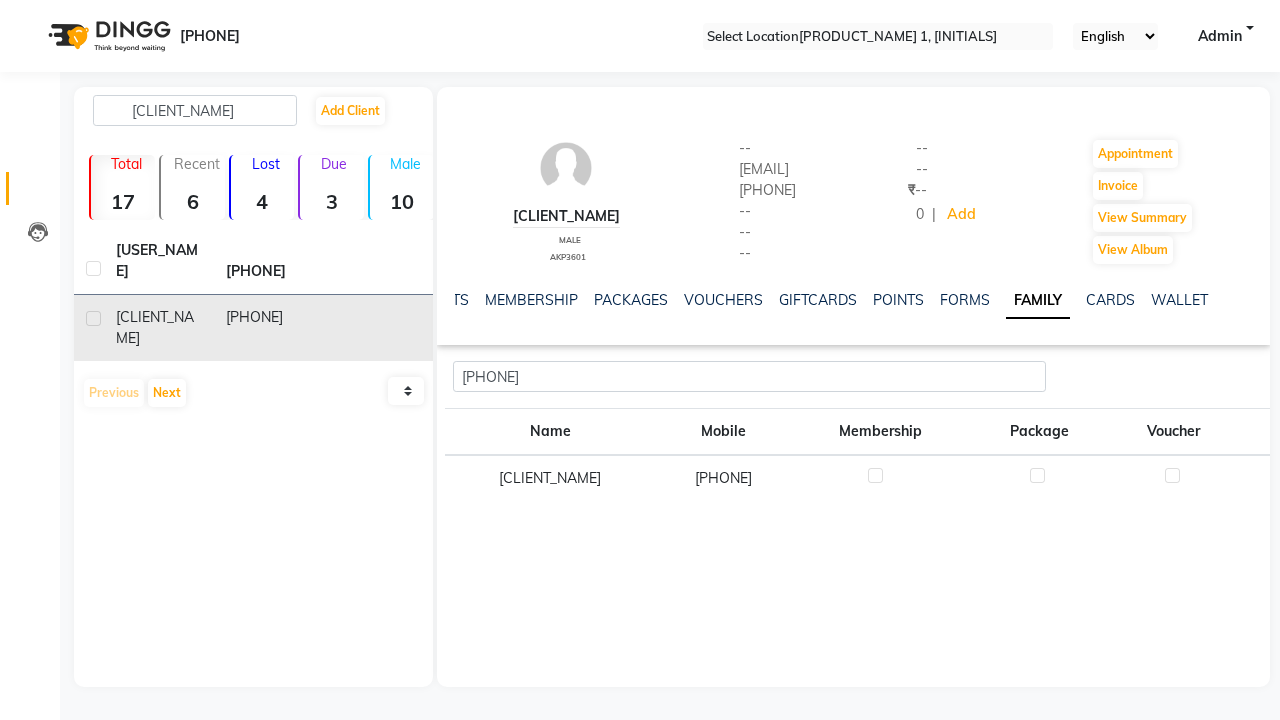 click on "Family member updated successfully!" at bounding box center (640, 772) 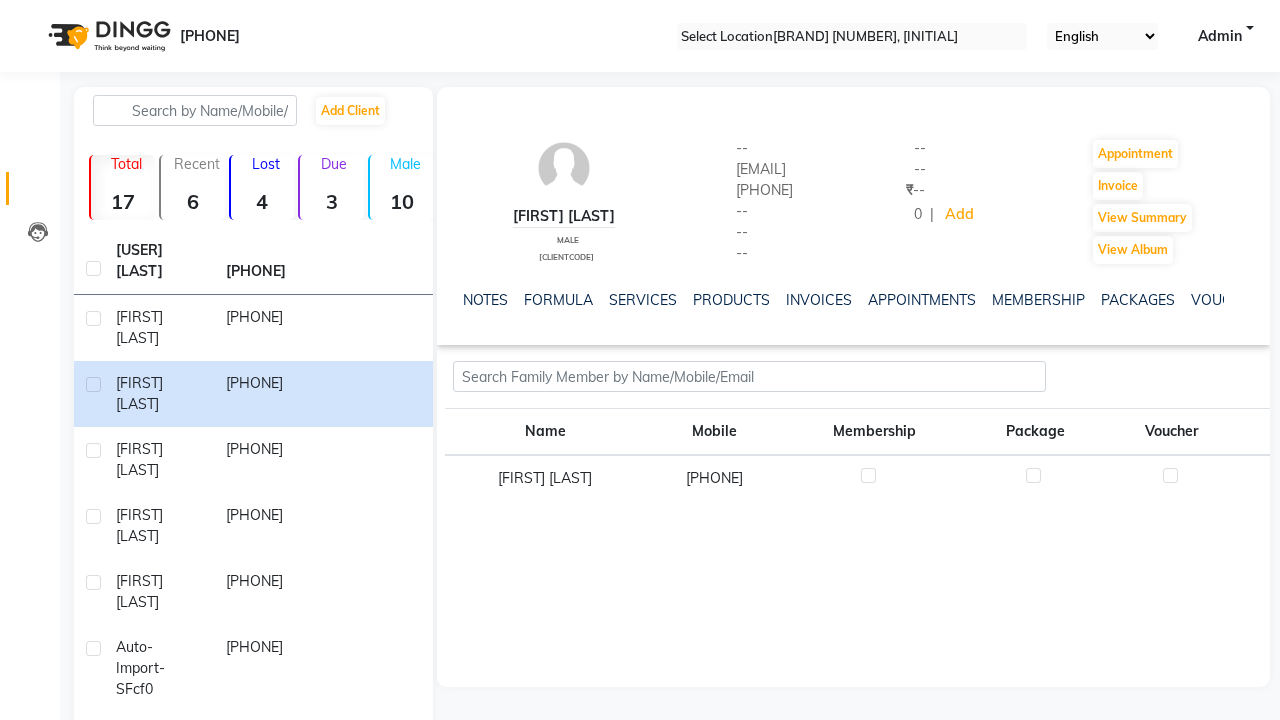 scroll, scrollTop: 0, scrollLeft: 0, axis: both 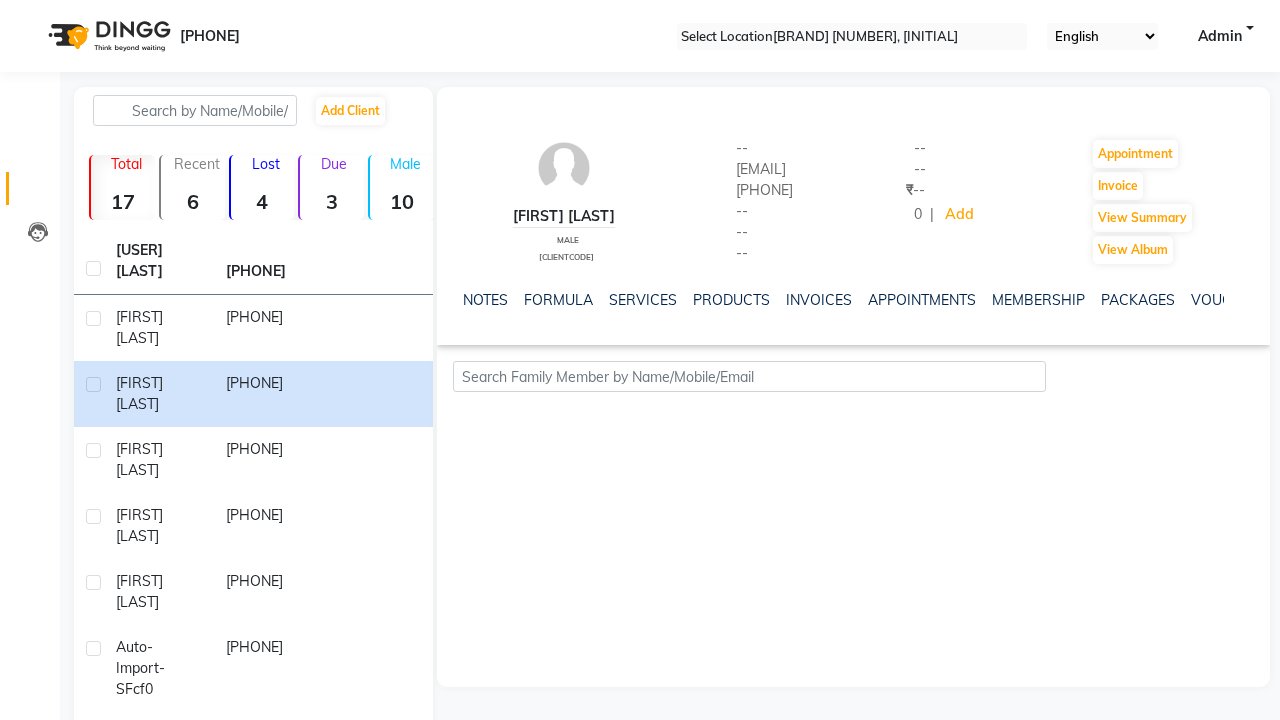 click on "Family member updated successfully!" at bounding box center (640, 1059) 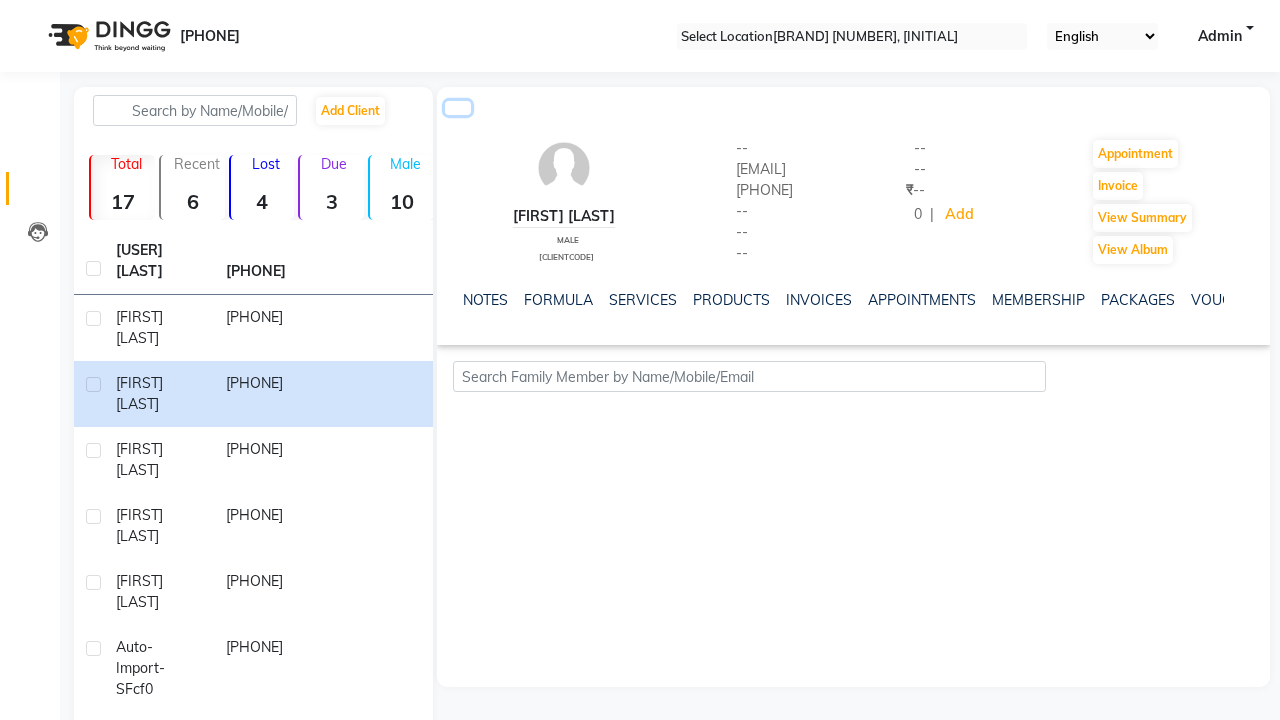 click at bounding box center [458, 108] 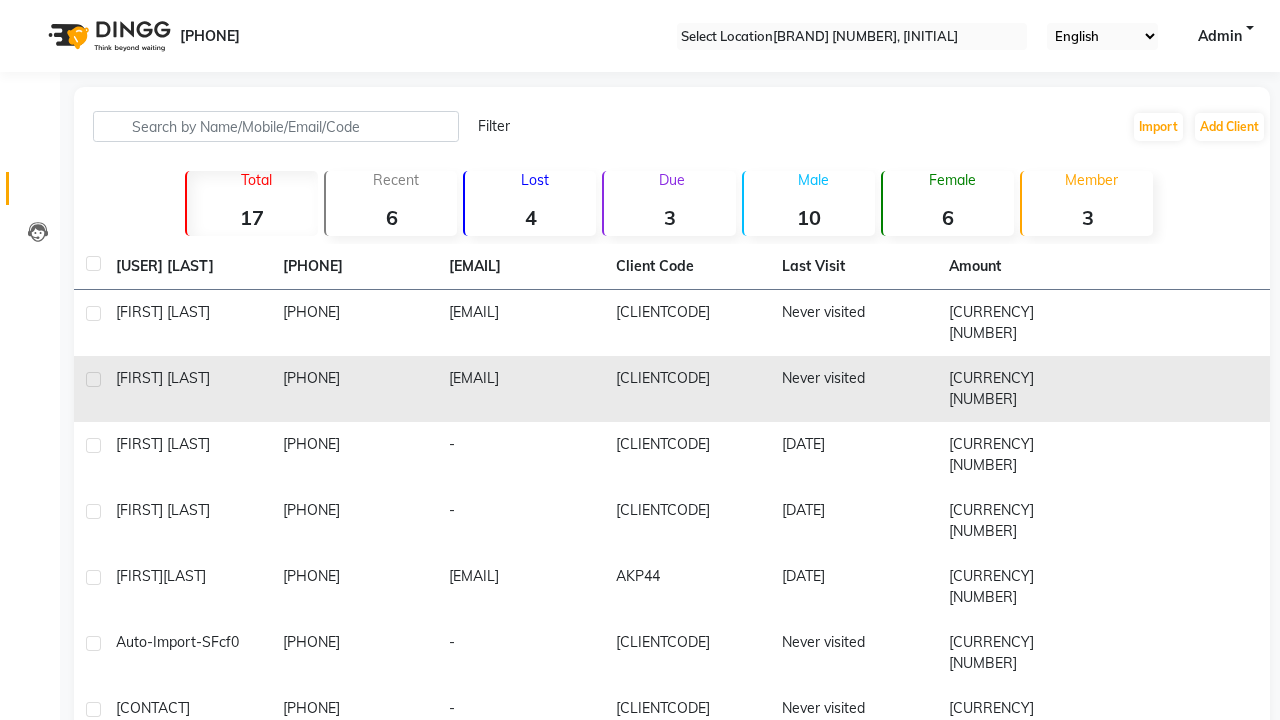 click at bounding box center [93, 379] 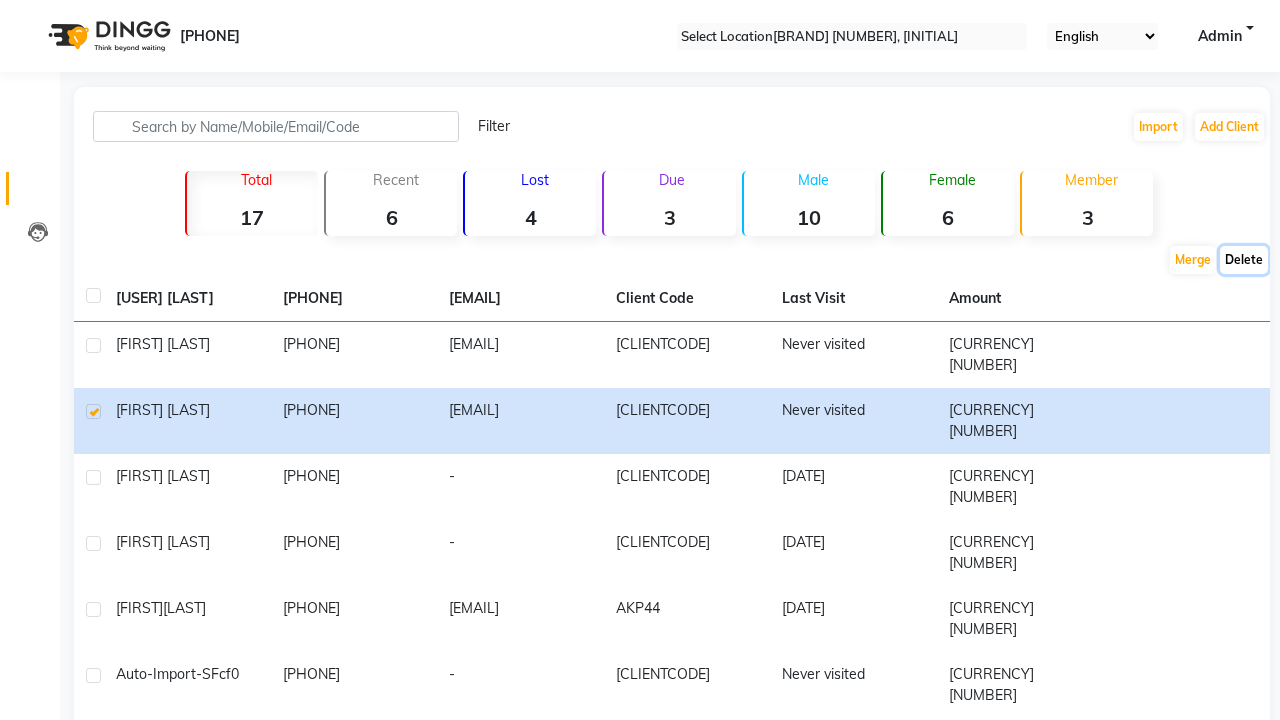 click on "Delete" at bounding box center (1193, 260) 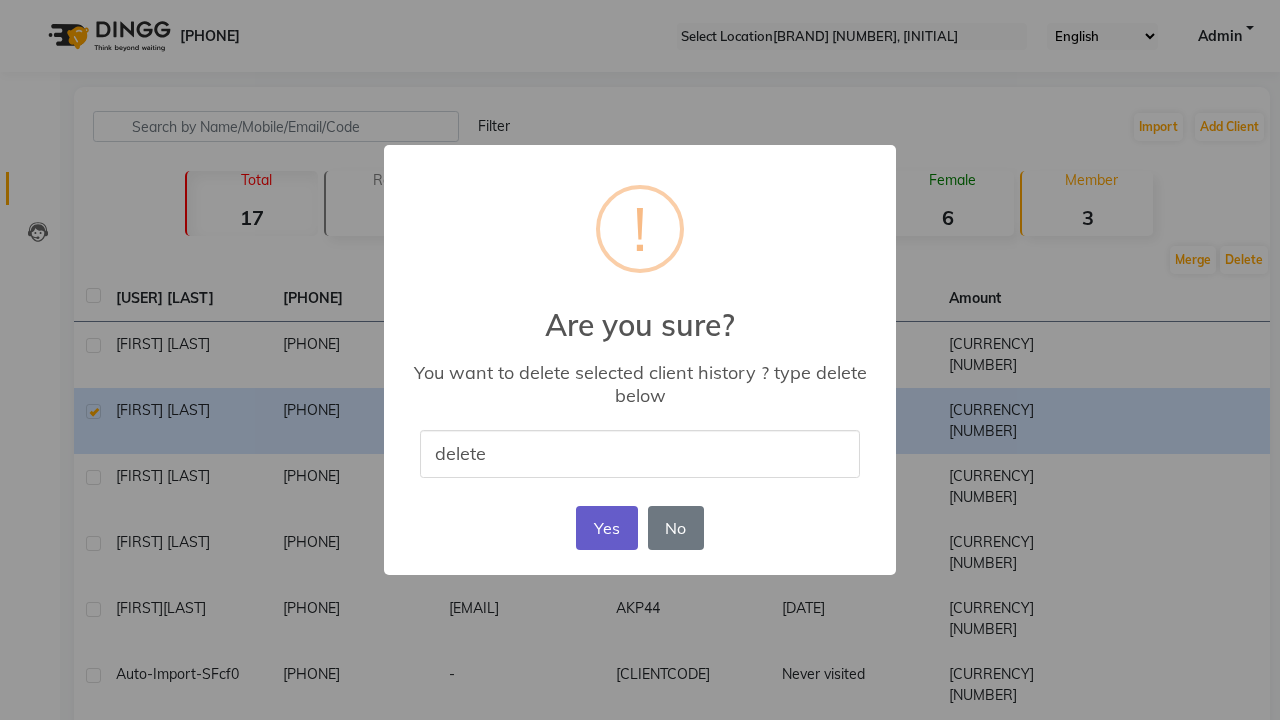 type on "delete" 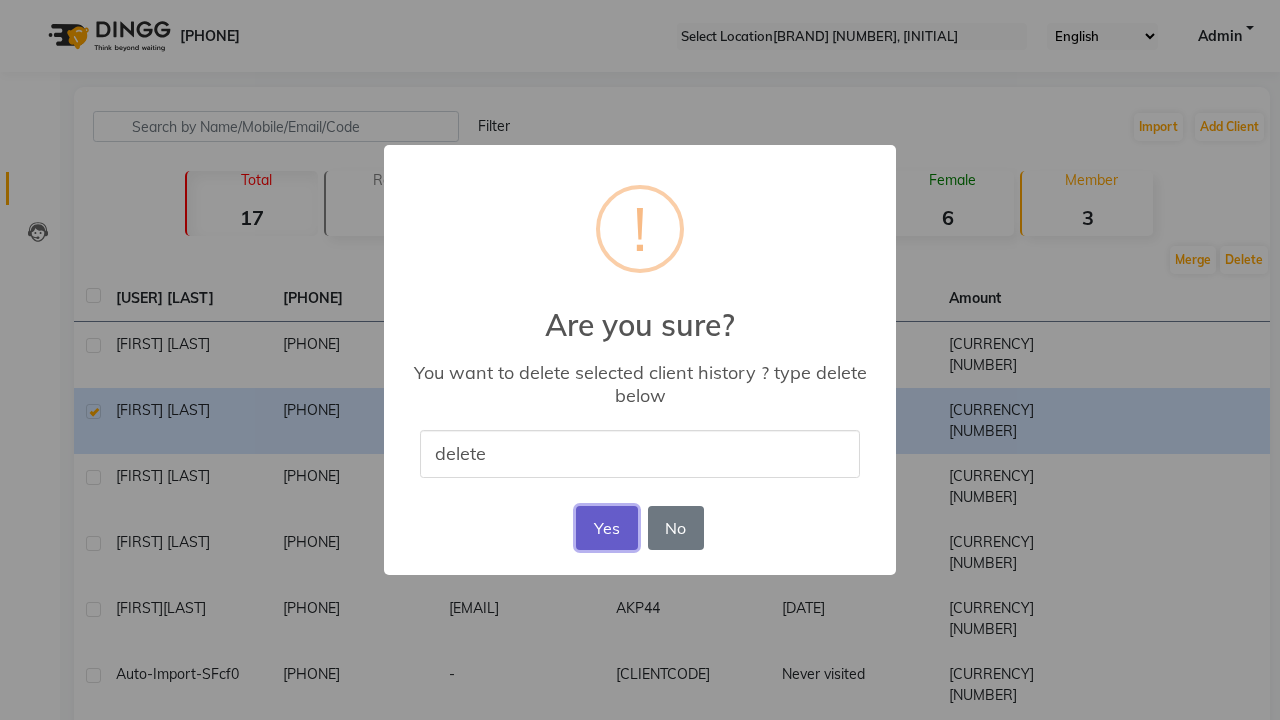click on "Yes" at bounding box center [606, 528] 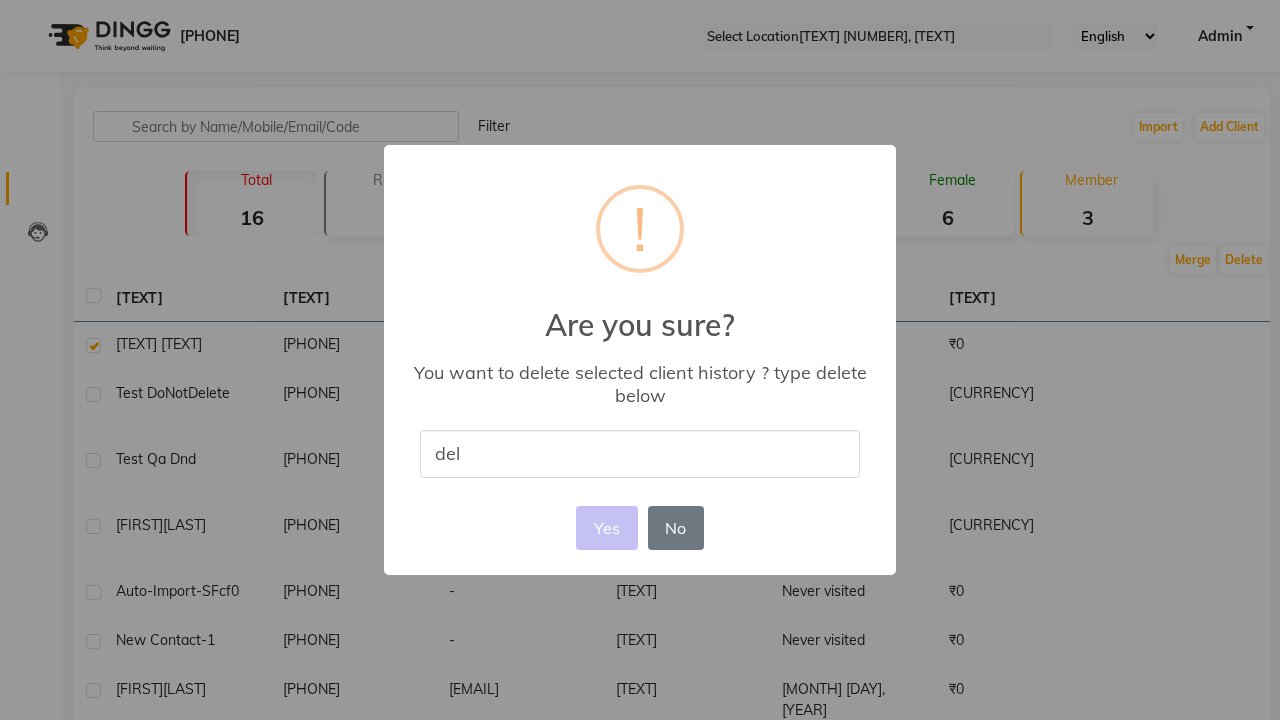 scroll, scrollTop: 0, scrollLeft: 0, axis: both 